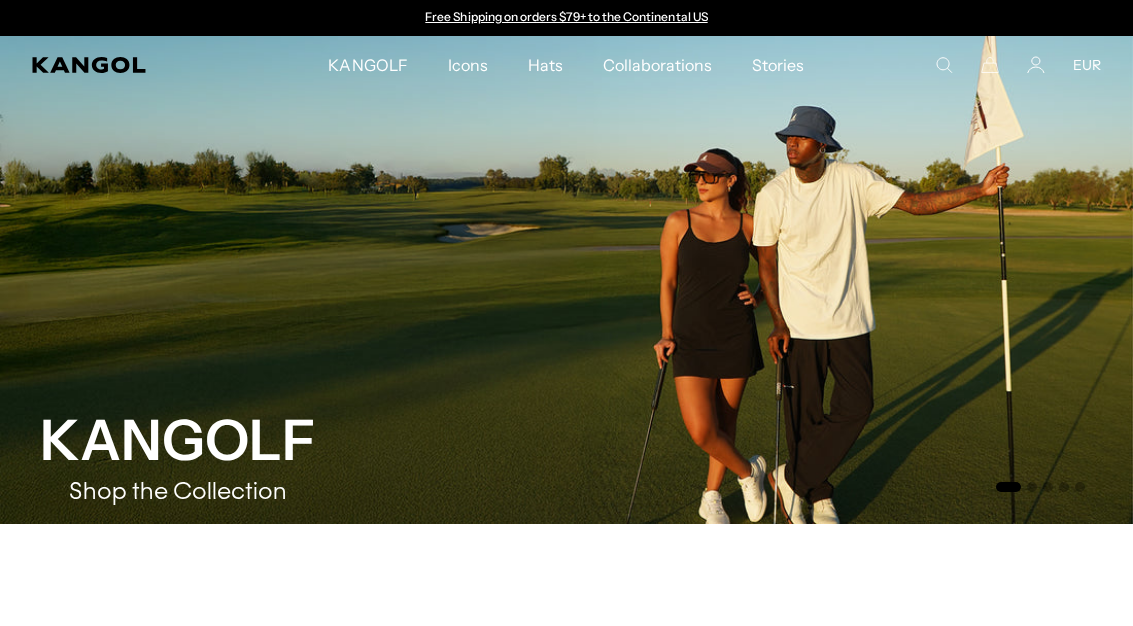 scroll, scrollTop: 0, scrollLeft: 0, axis: both 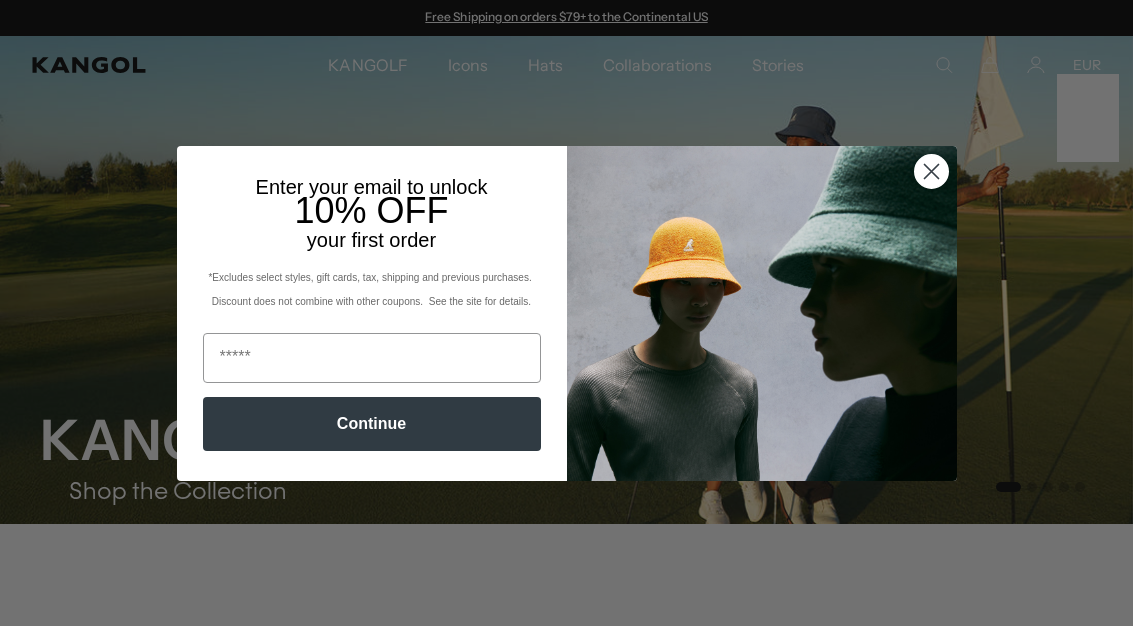 click 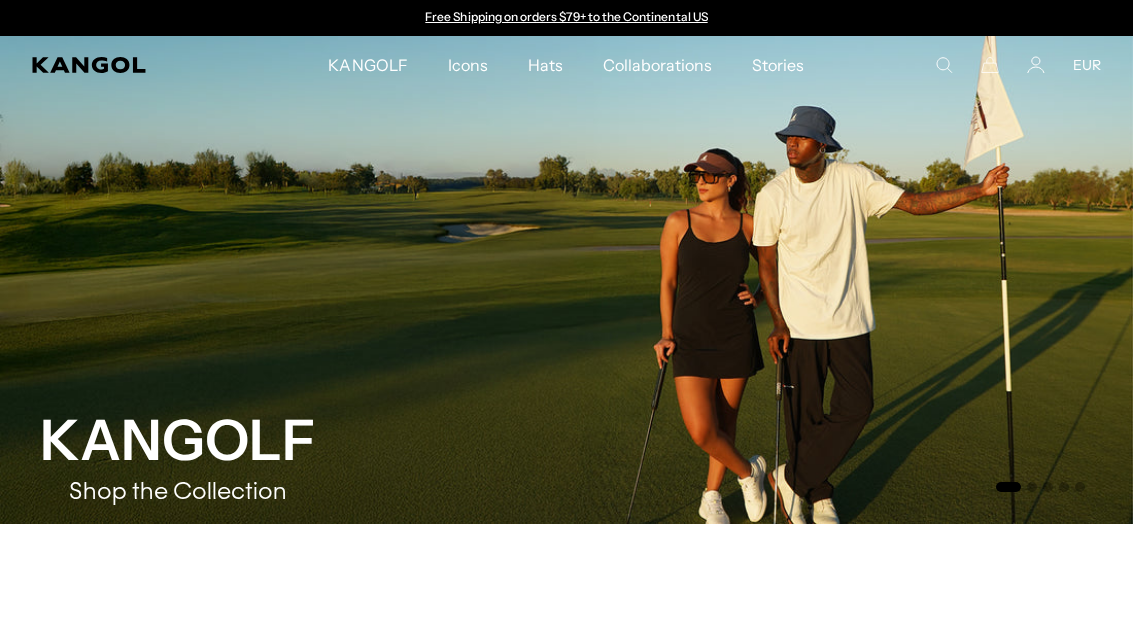 scroll, scrollTop: 0, scrollLeft: 0, axis: both 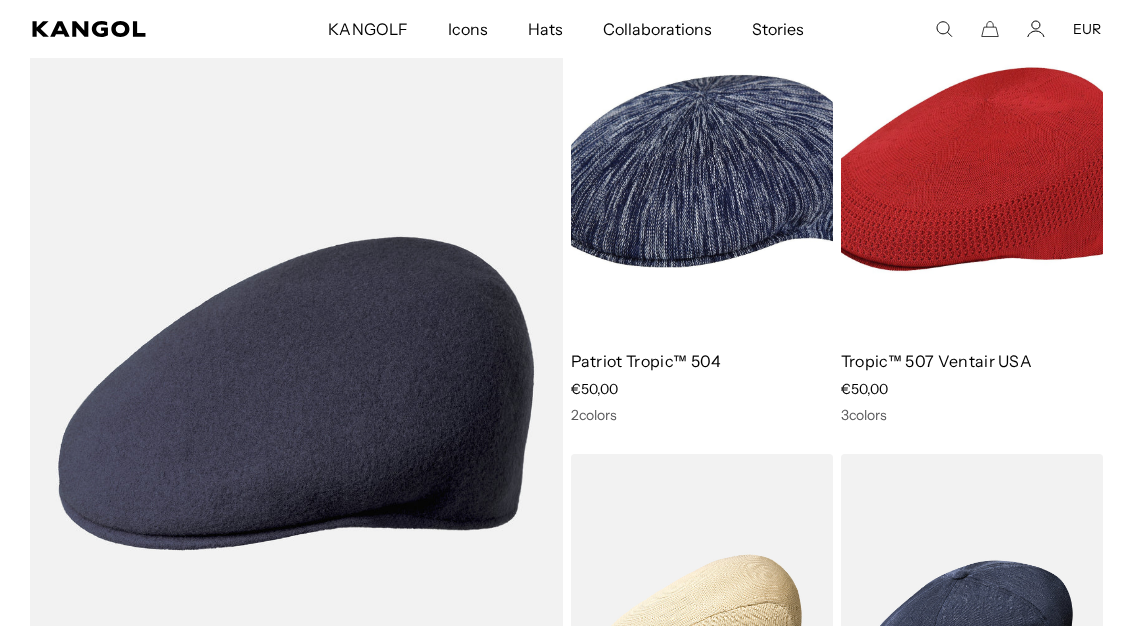 click at bounding box center (0, 0) 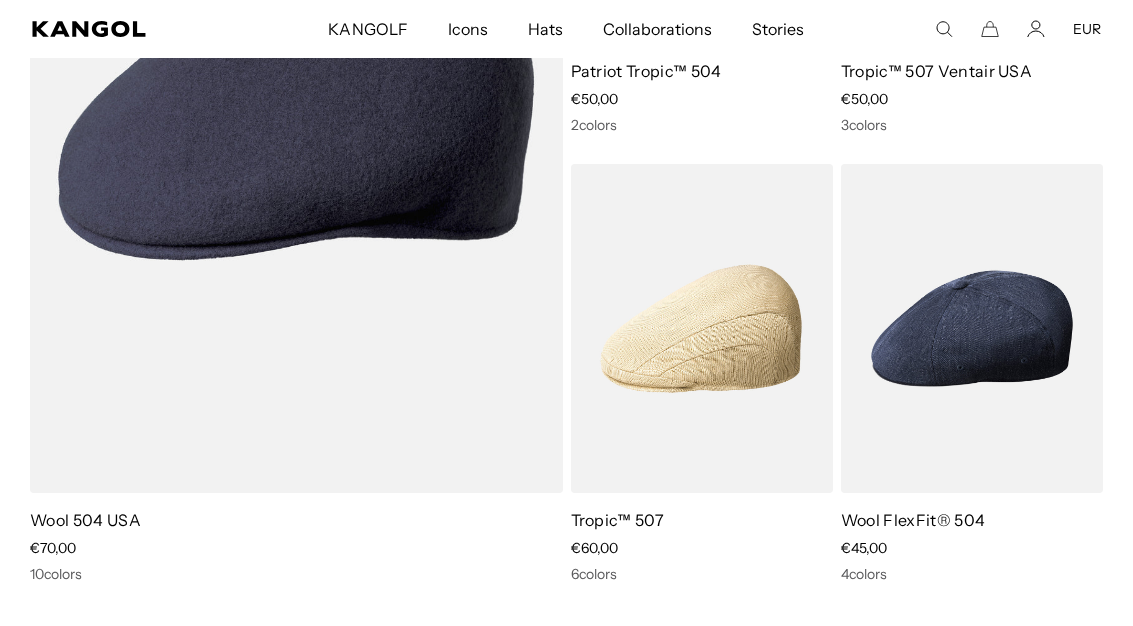 scroll, scrollTop: 1496, scrollLeft: 0, axis: vertical 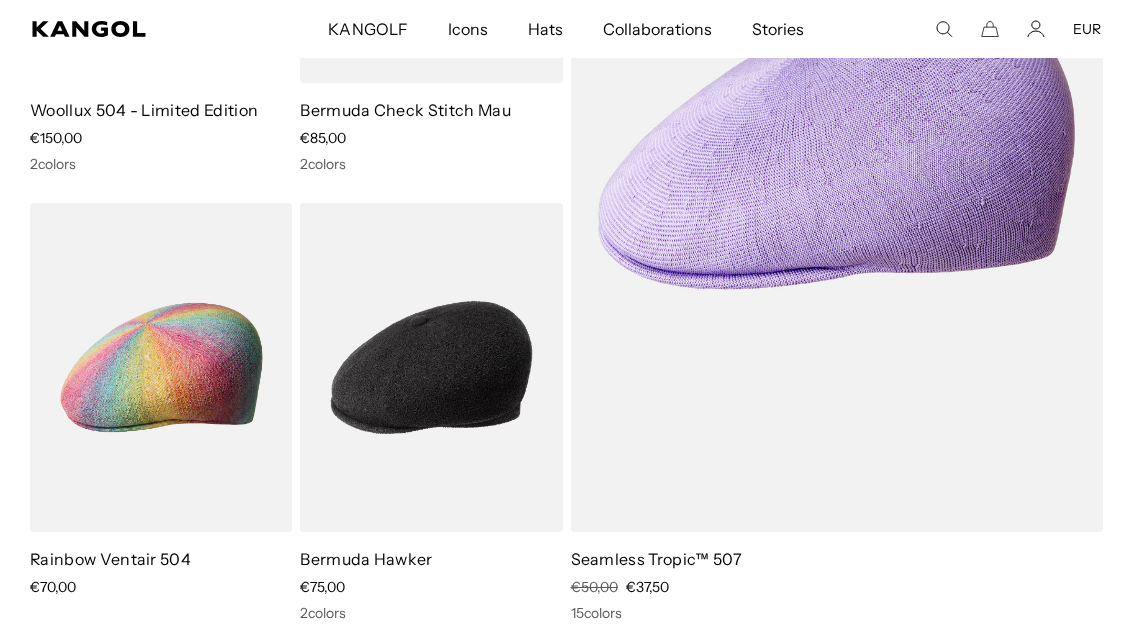 click at bounding box center [0, 0] 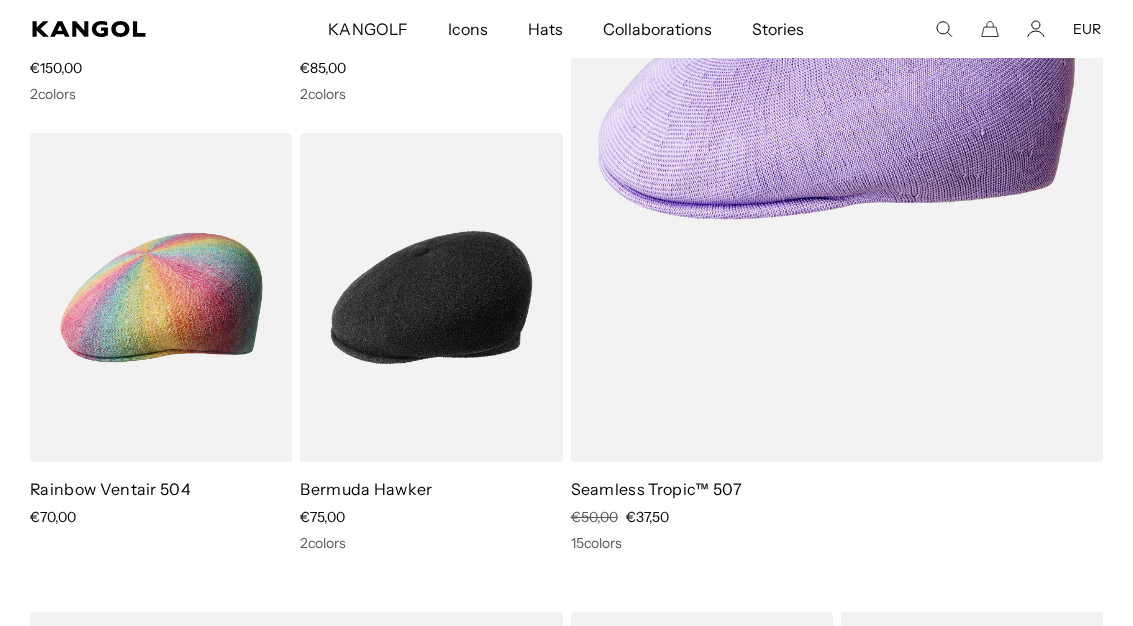 scroll, scrollTop: 0, scrollLeft: 0, axis: both 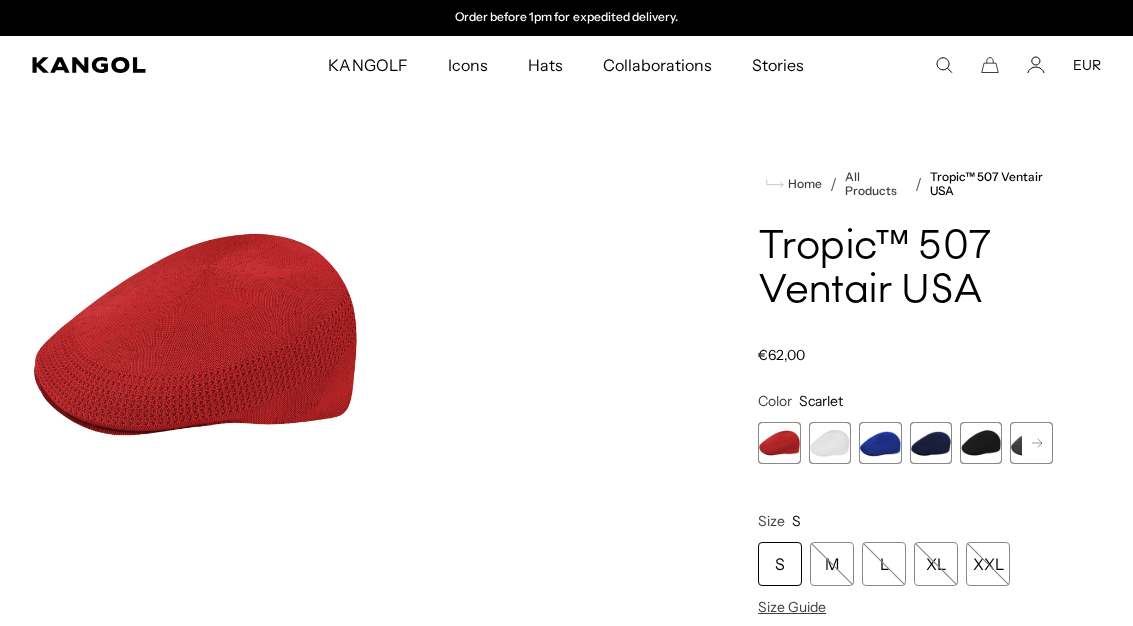 click at bounding box center [830, 443] 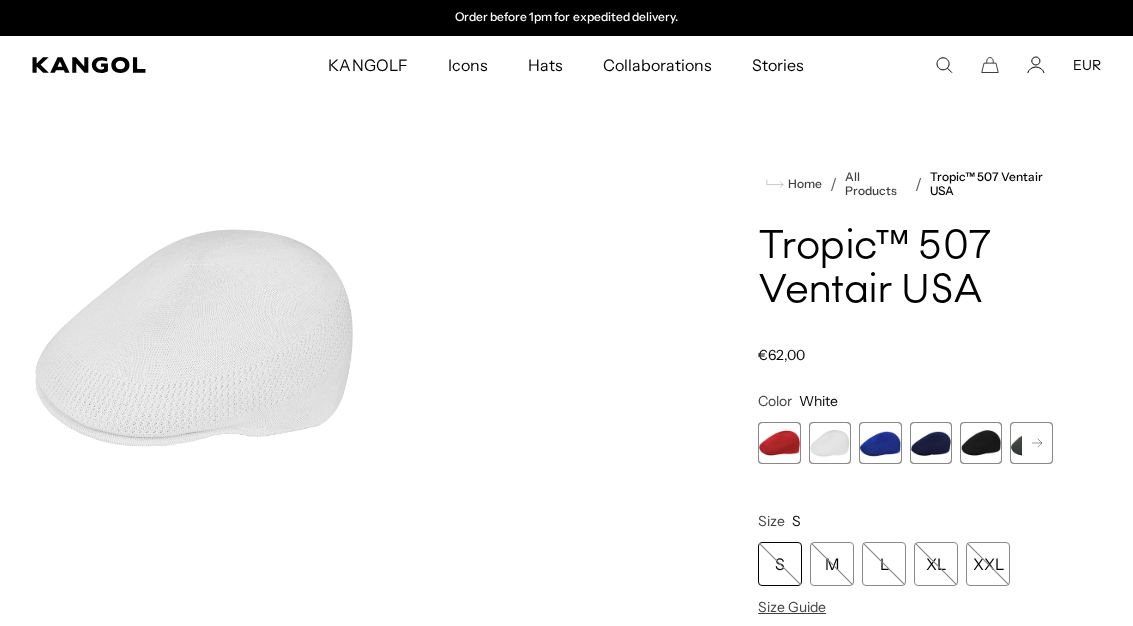 click at bounding box center [880, 443] 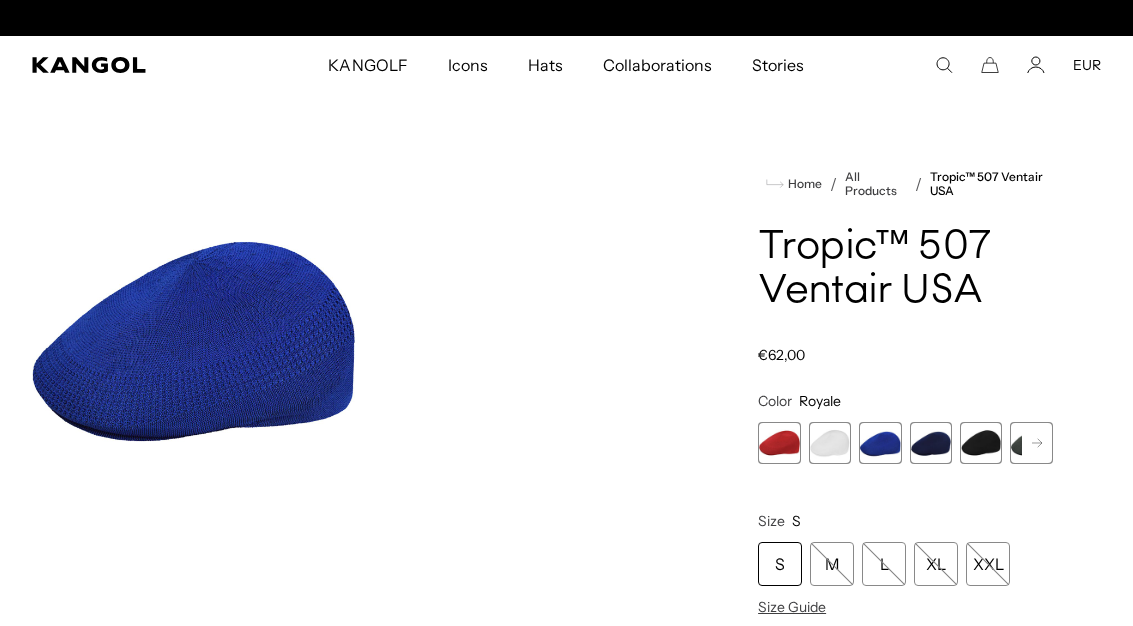 scroll, scrollTop: 0, scrollLeft: 0, axis: both 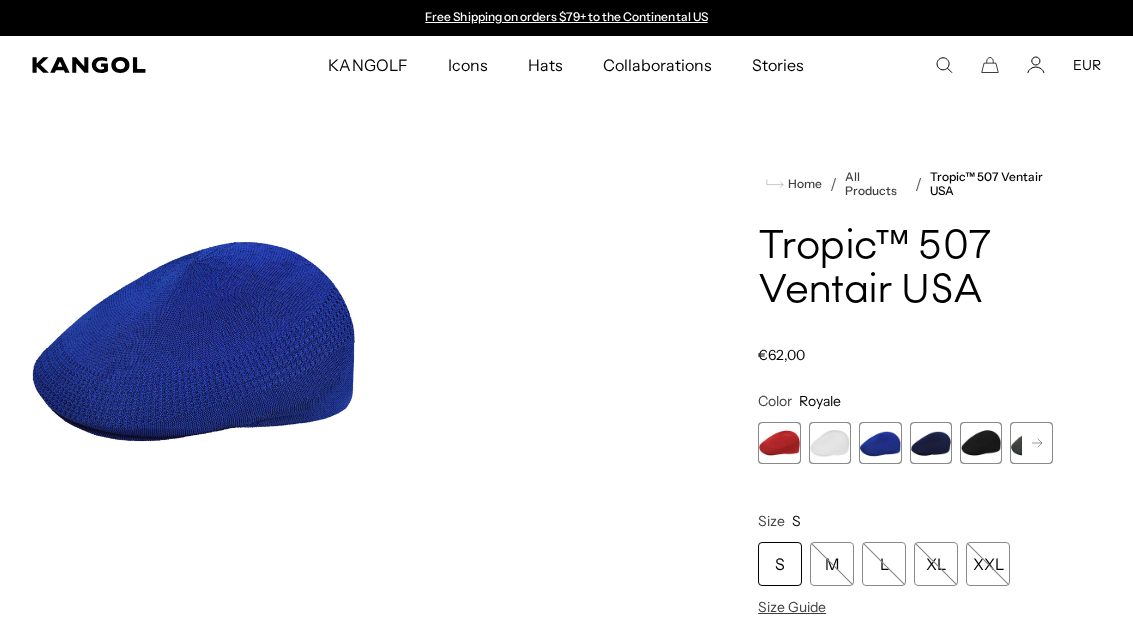 click at bounding box center (931, 443) 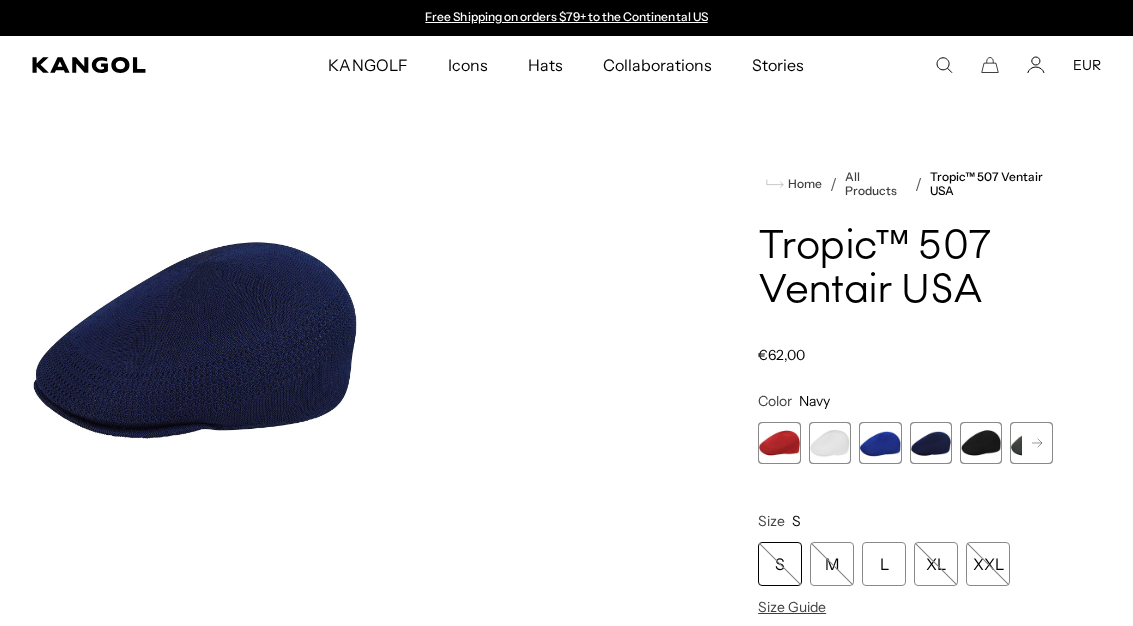 click at bounding box center [981, 443] 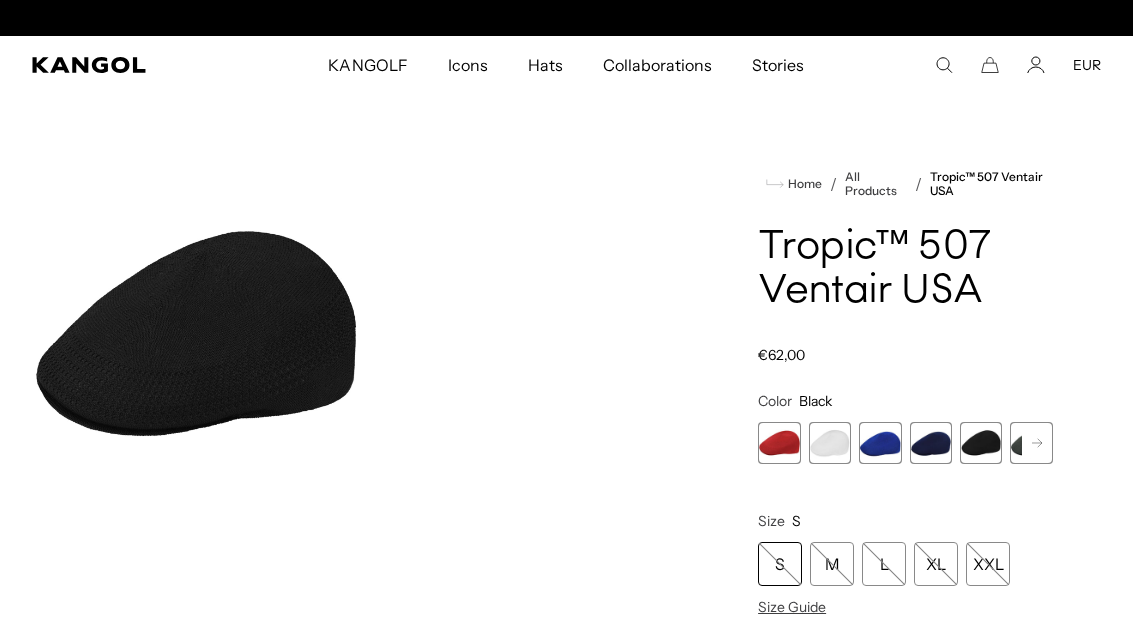 scroll, scrollTop: 0, scrollLeft: 412, axis: horizontal 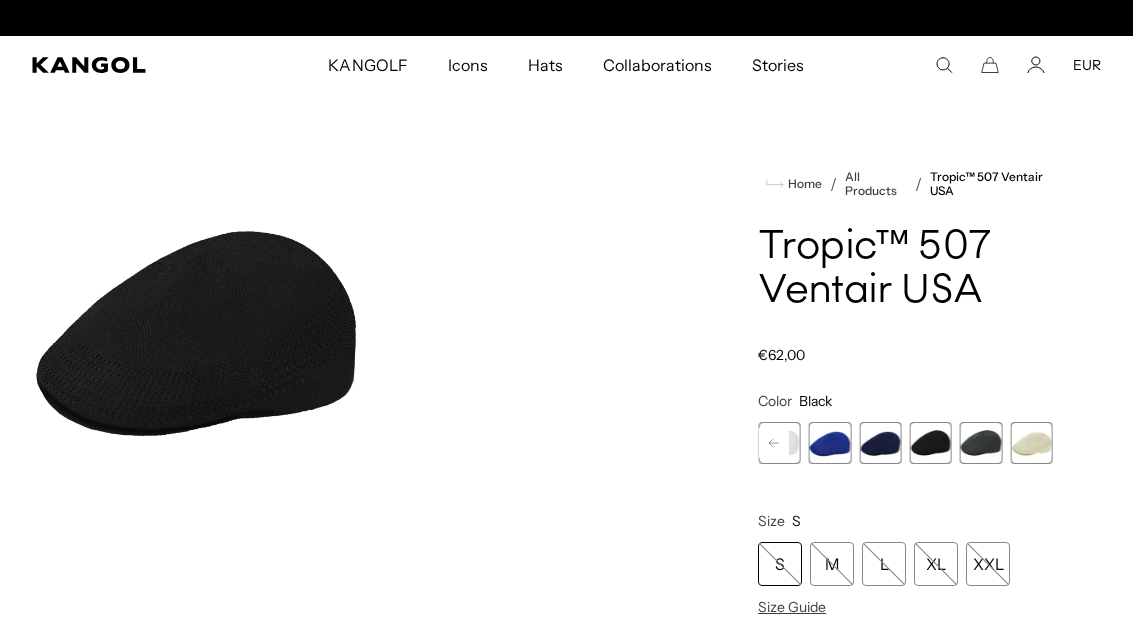 click at bounding box center [931, 443] 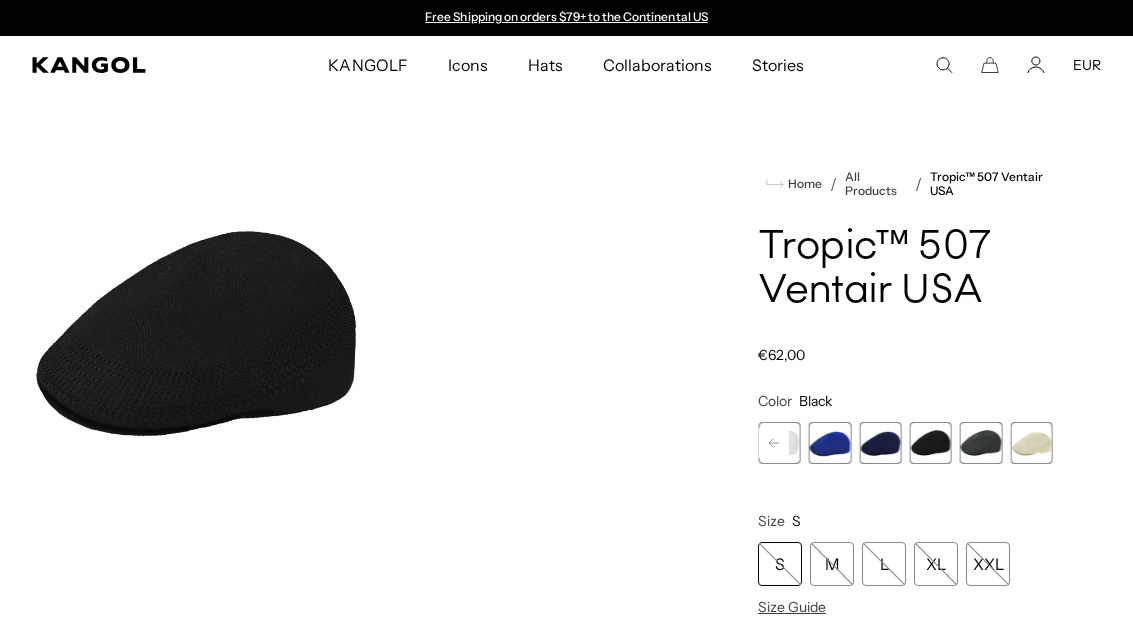 click at bounding box center (981, 443) 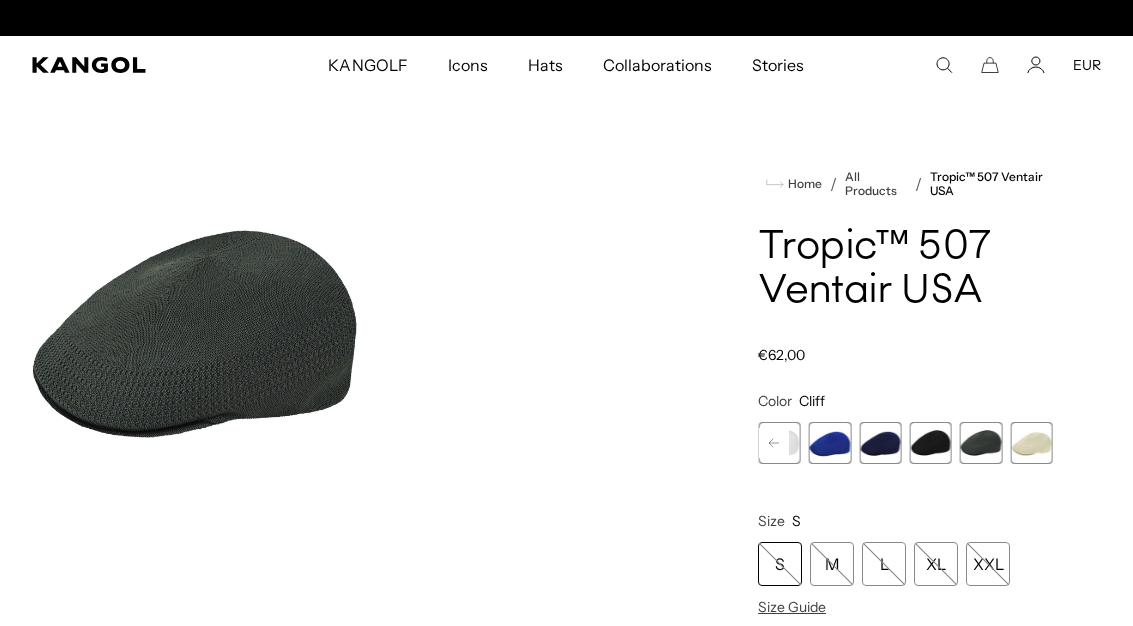 scroll, scrollTop: 0, scrollLeft: 412, axis: horizontal 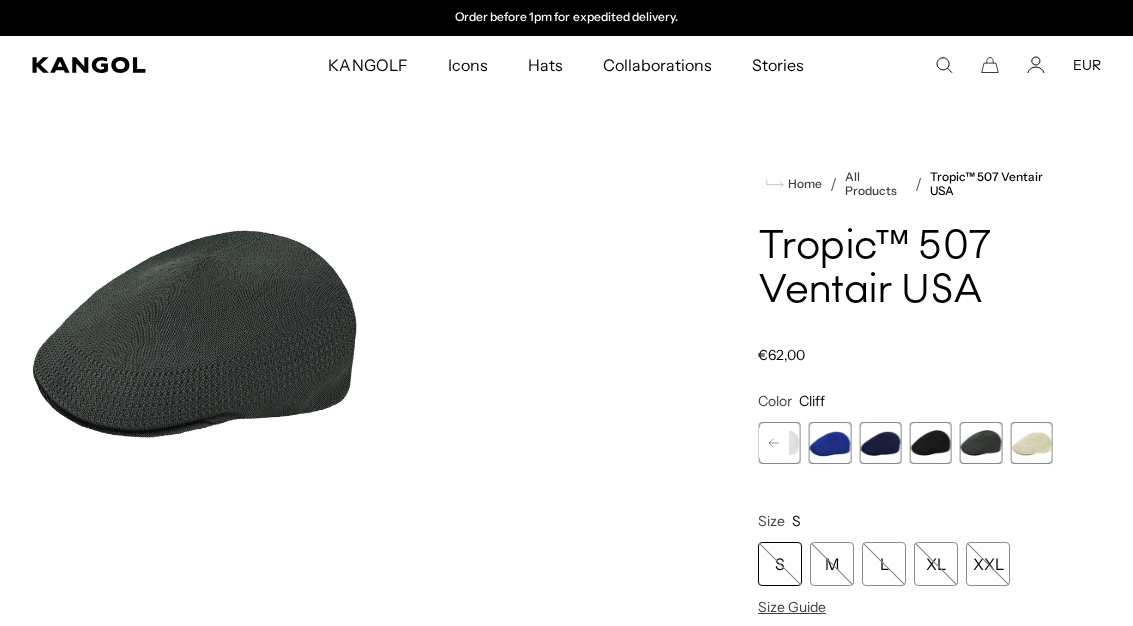 click at bounding box center [1032, 443] 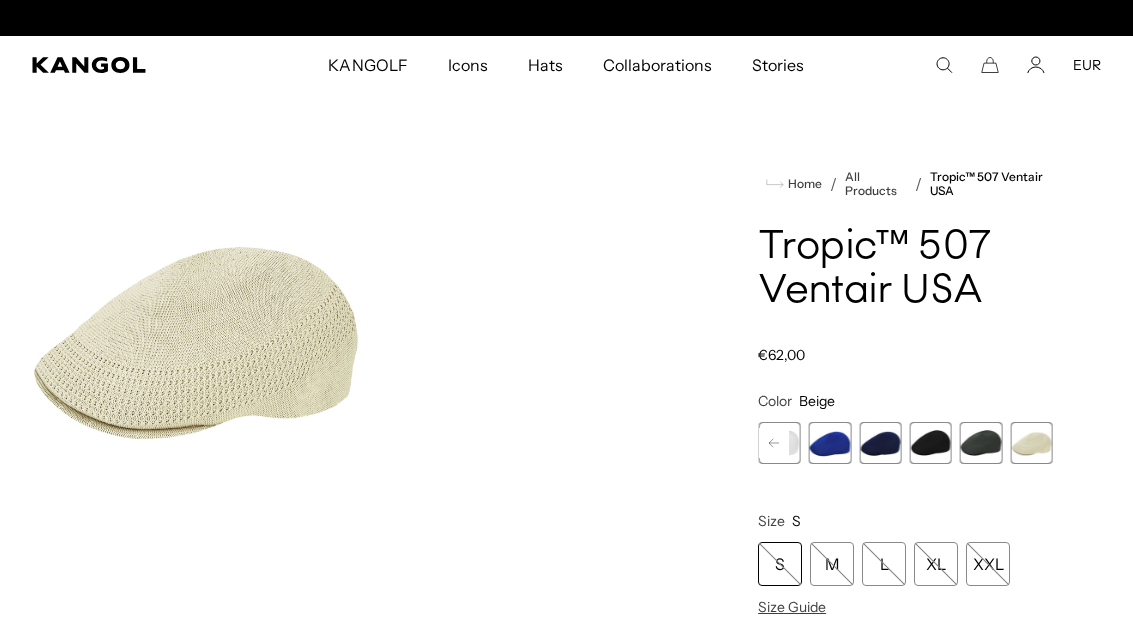 scroll, scrollTop: 0, scrollLeft: 0, axis: both 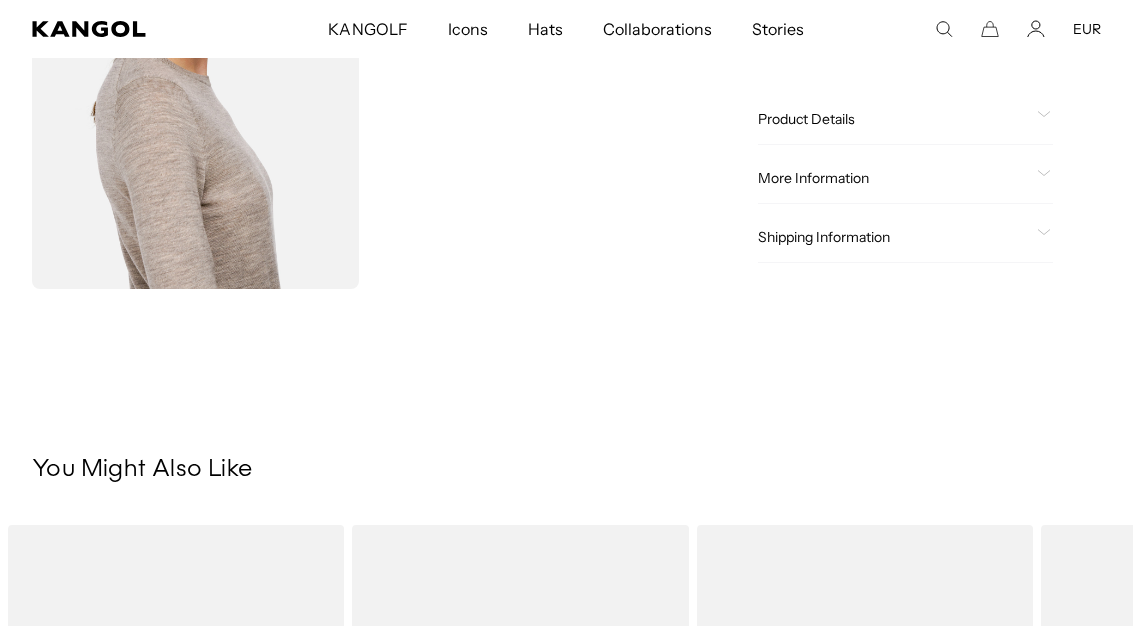 click 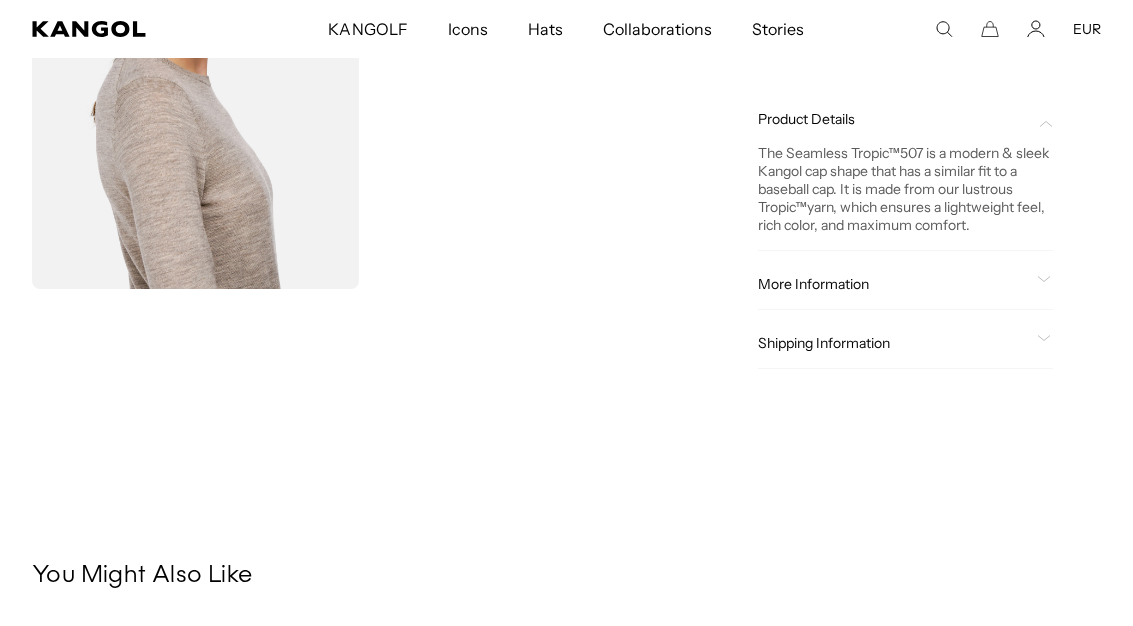 scroll, scrollTop: 0, scrollLeft: 412, axis: horizontal 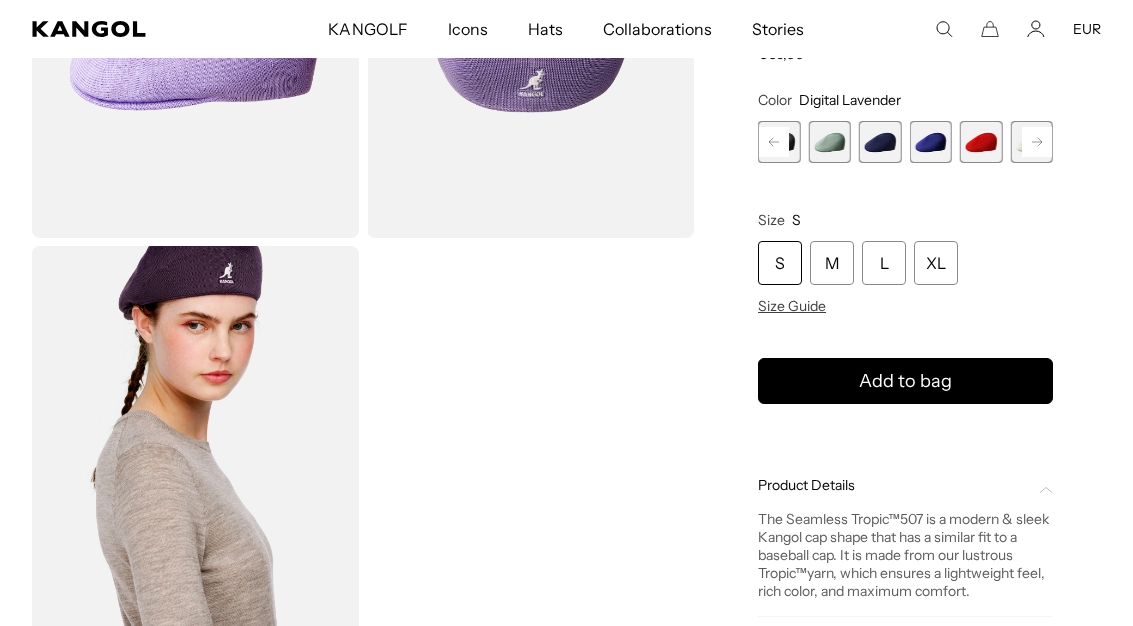 click at bounding box center [830, 142] 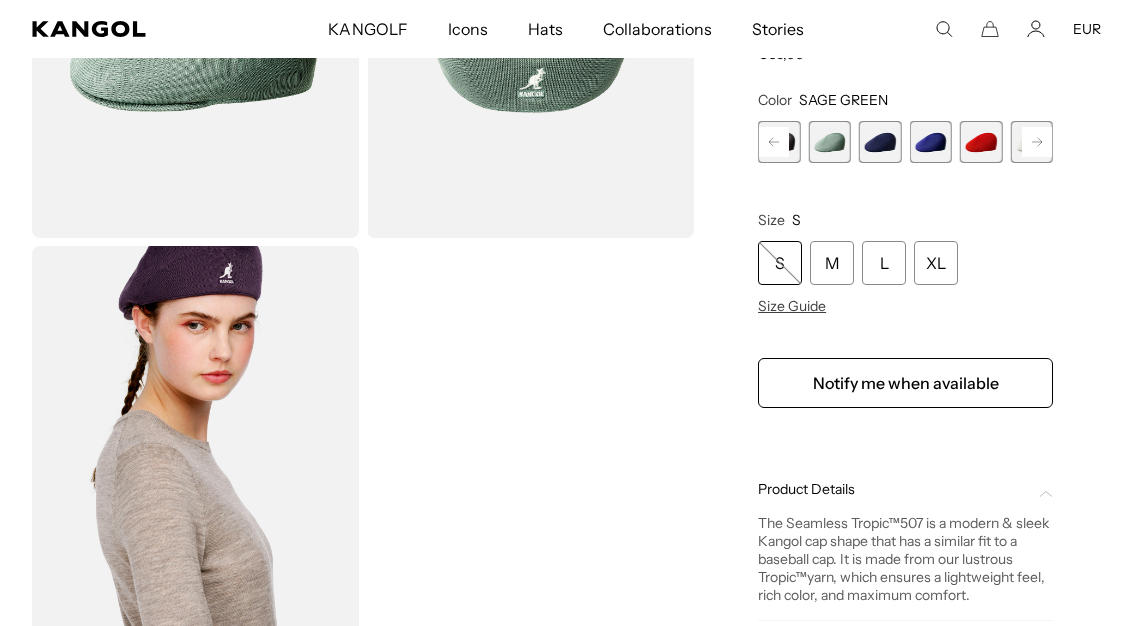 scroll, scrollTop: 0, scrollLeft: 412, axis: horizontal 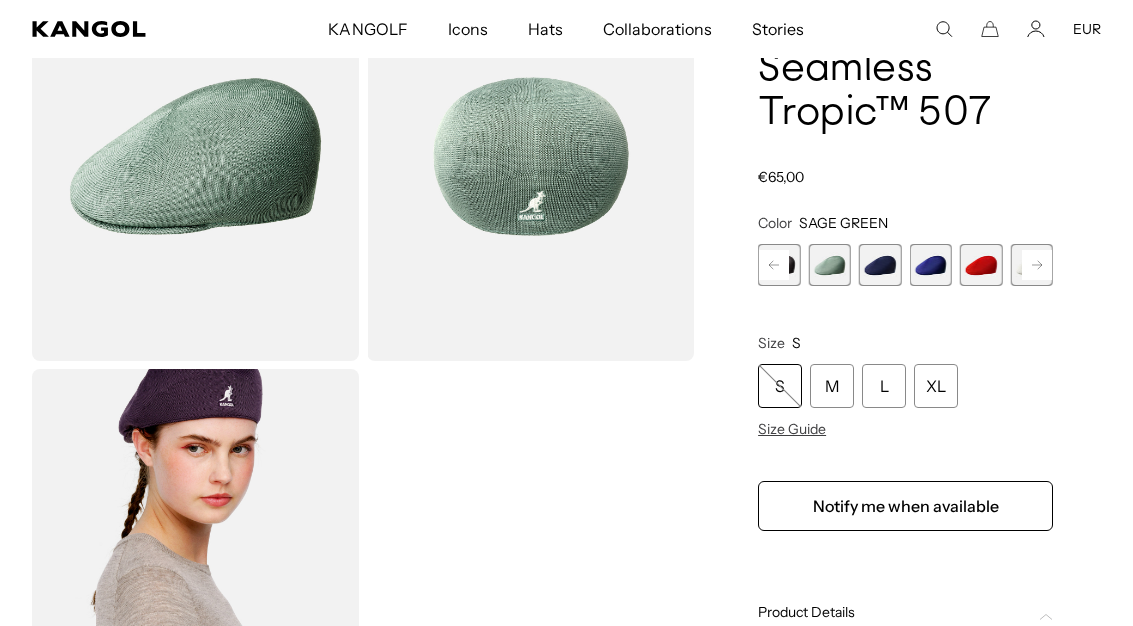 click at bounding box center [880, 265] 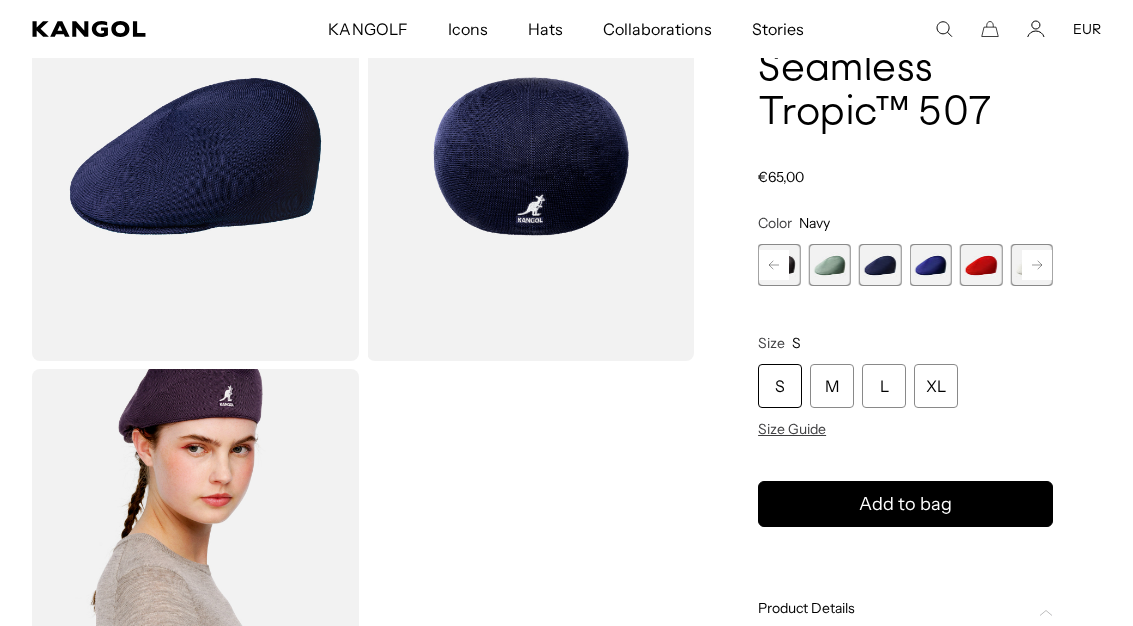scroll, scrollTop: 0, scrollLeft: 412, axis: horizontal 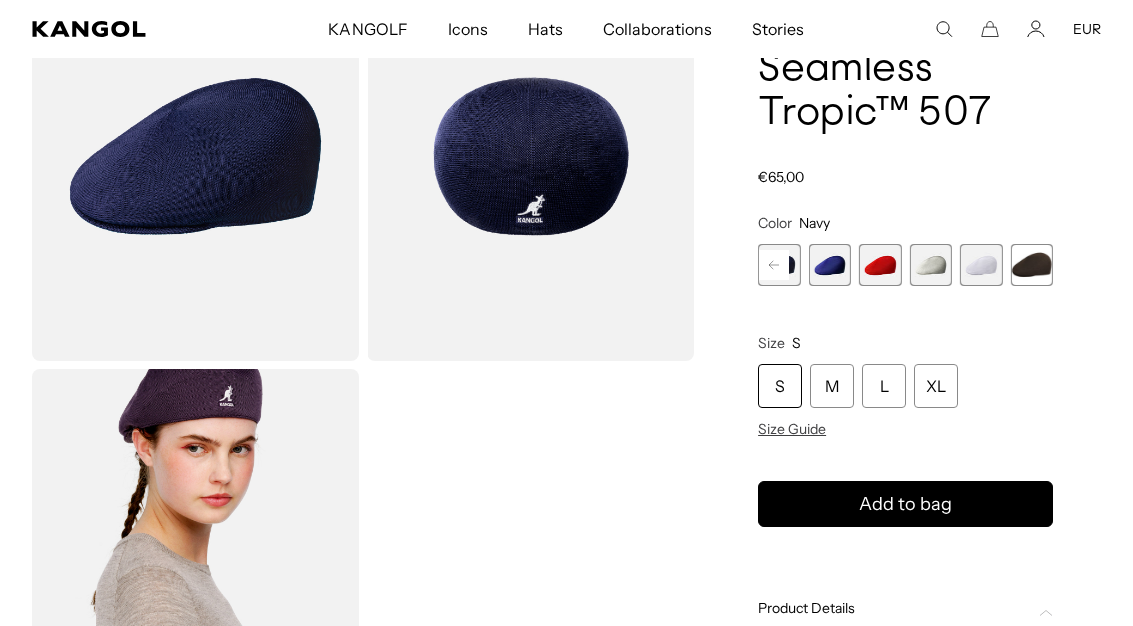 click at bounding box center (931, 265) 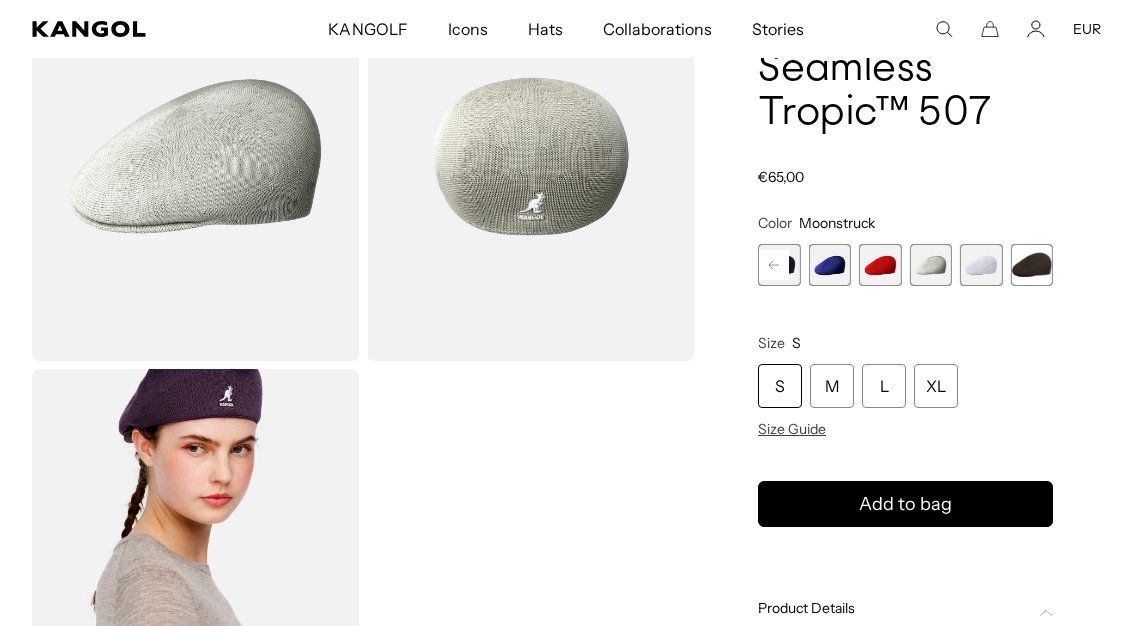 scroll, scrollTop: 0, scrollLeft: 0, axis: both 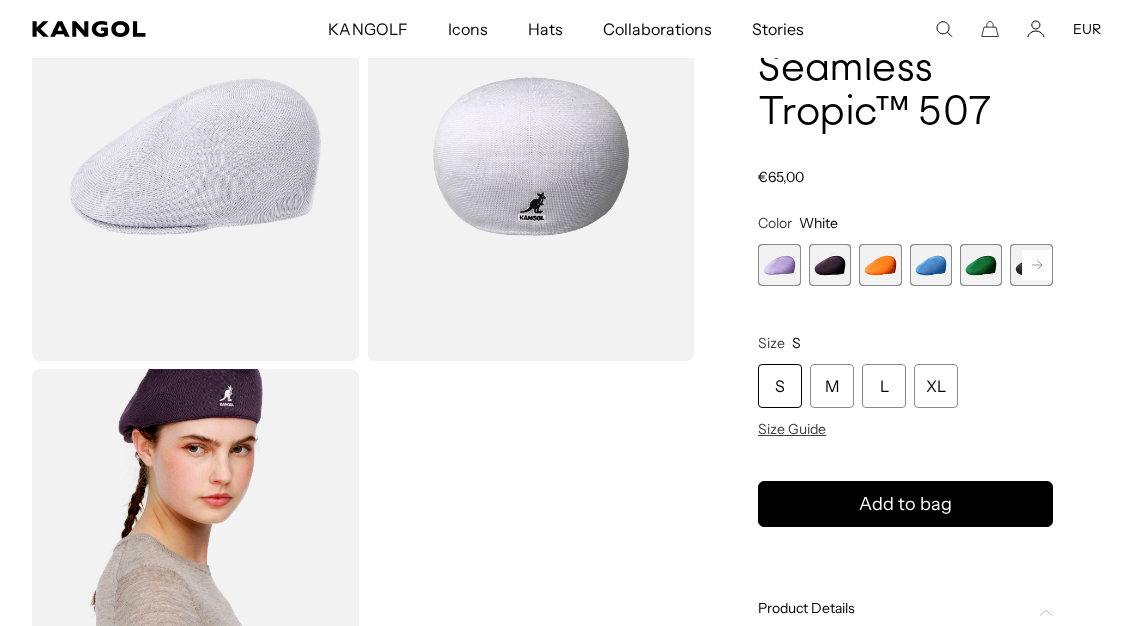 click at bounding box center (880, 265) 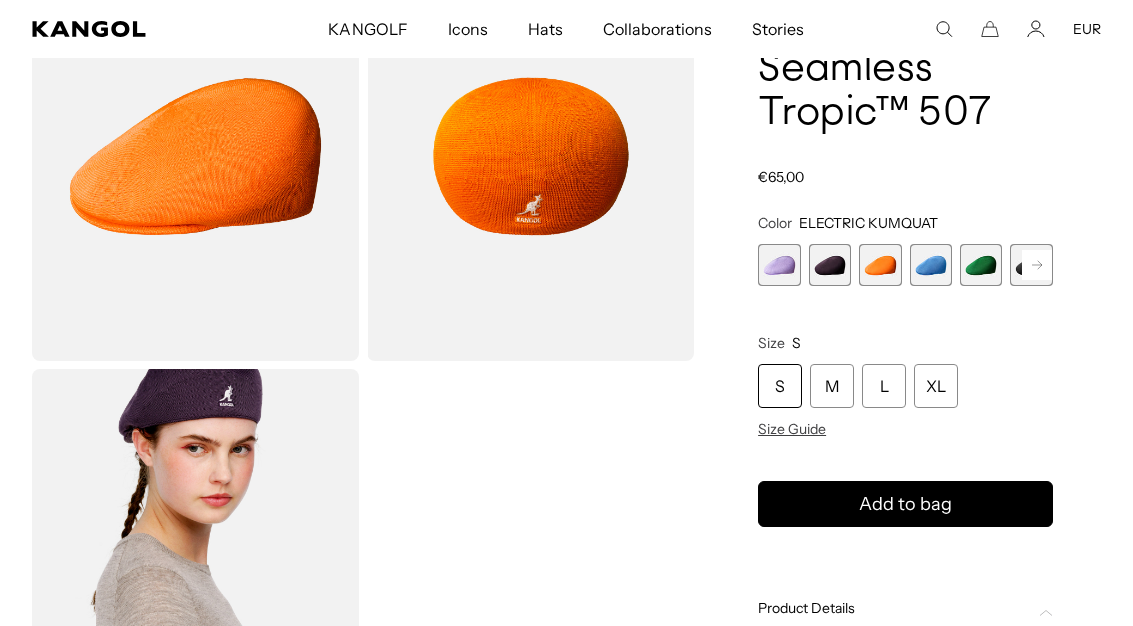 click at bounding box center (931, 265) 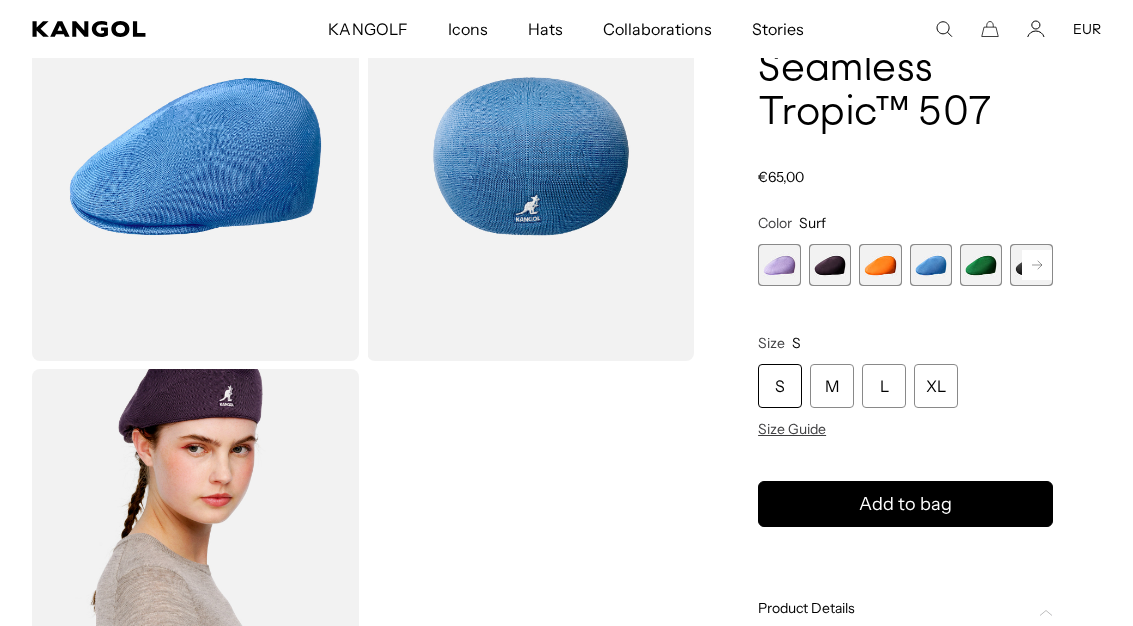 scroll, scrollTop: 0, scrollLeft: 0, axis: both 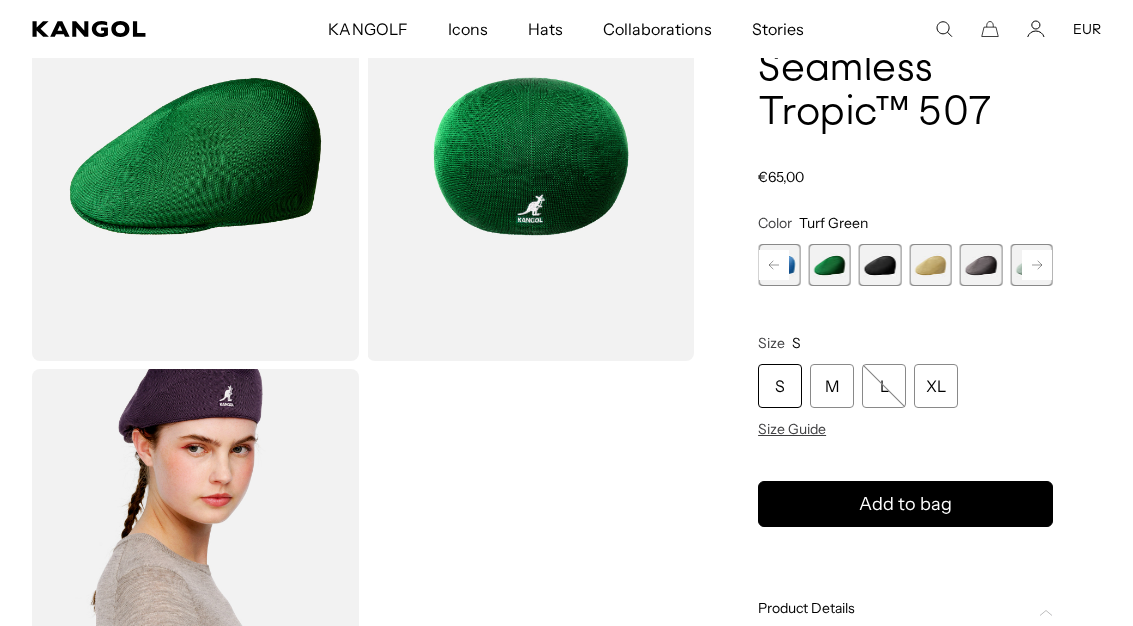 click at bounding box center (880, 265) 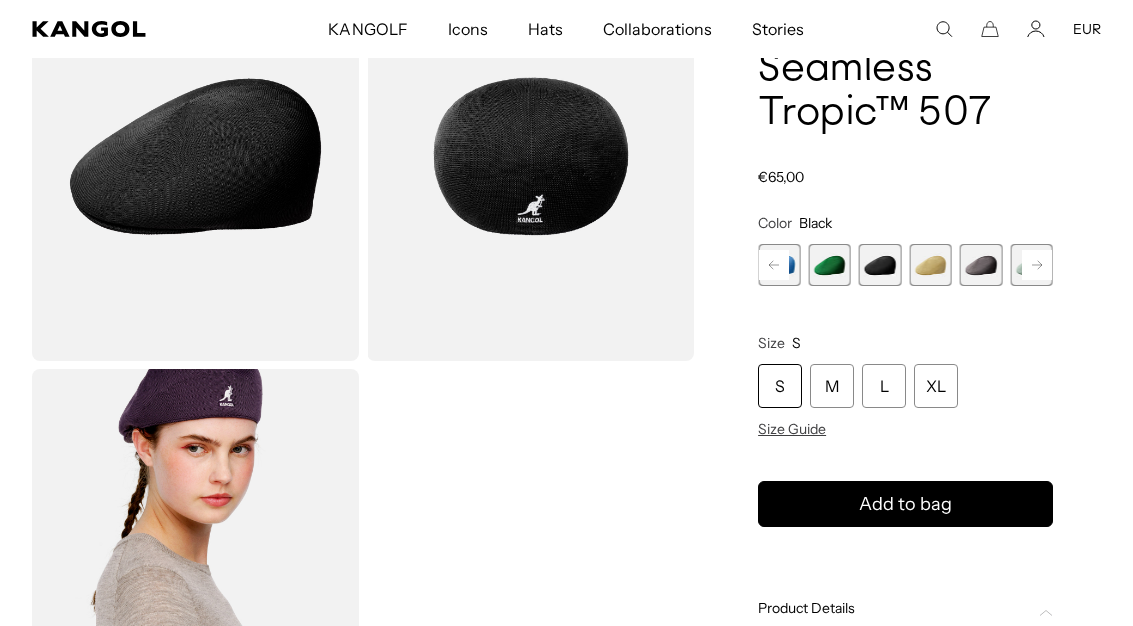 scroll, scrollTop: 0, scrollLeft: 0, axis: both 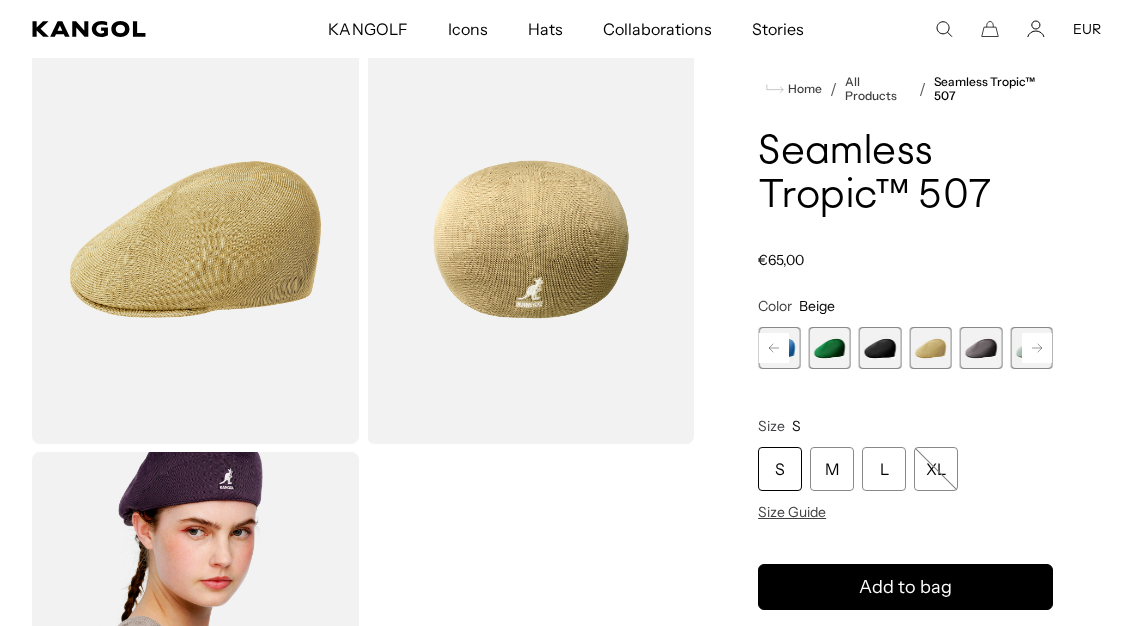 click at bounding box center [981, 348] 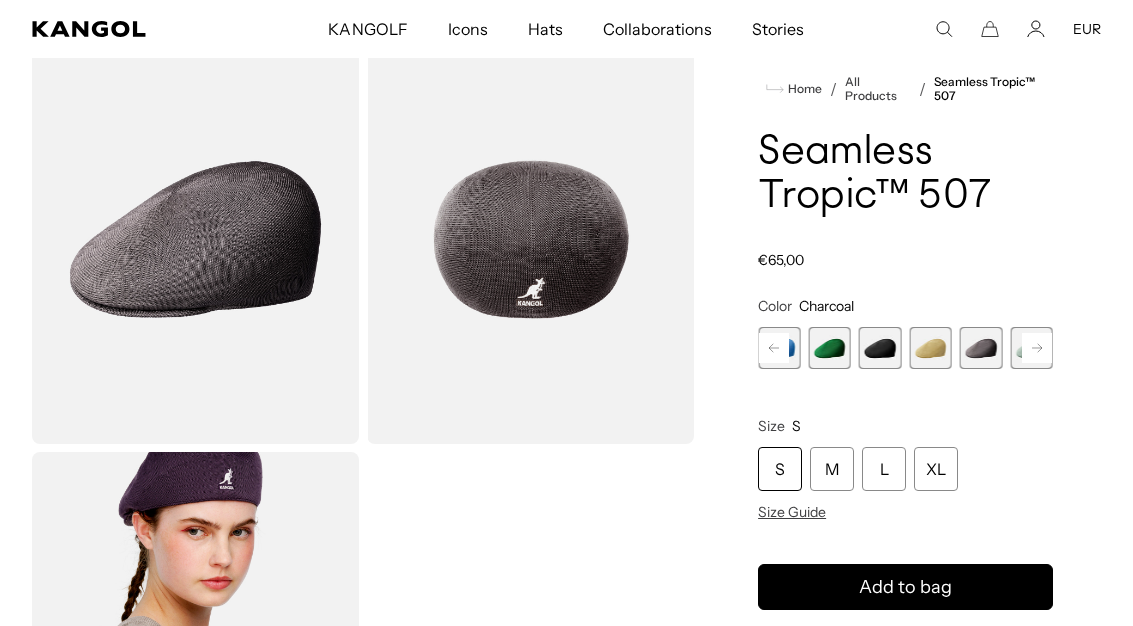 scroll, scrollTop: 0, scrollLeft: 0, axis: both 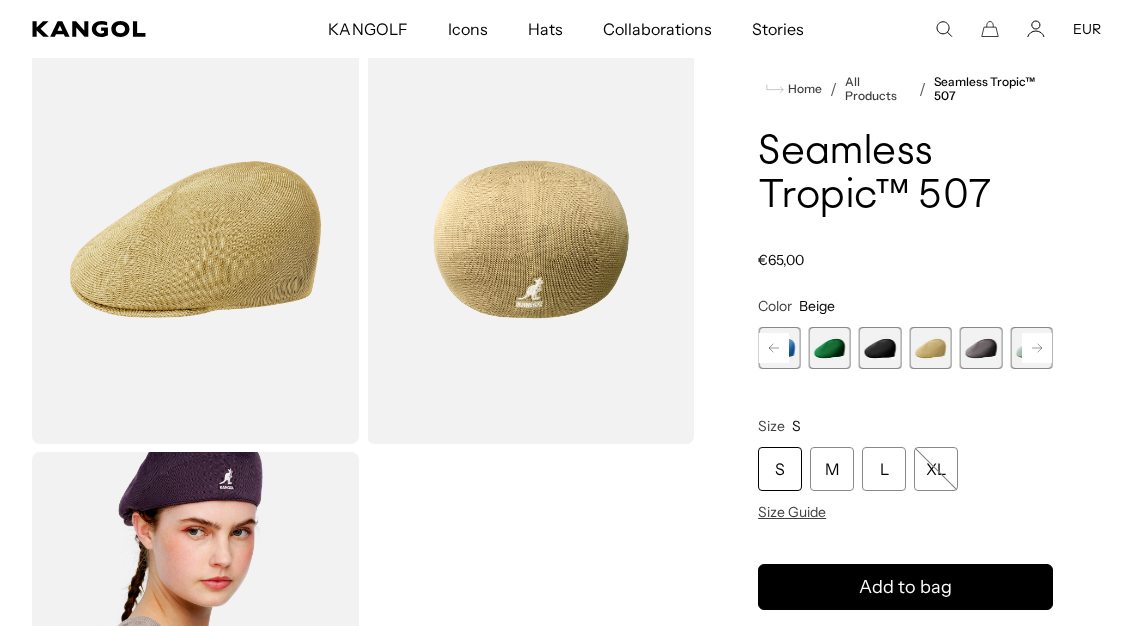 click at bounding box center (981, 348) 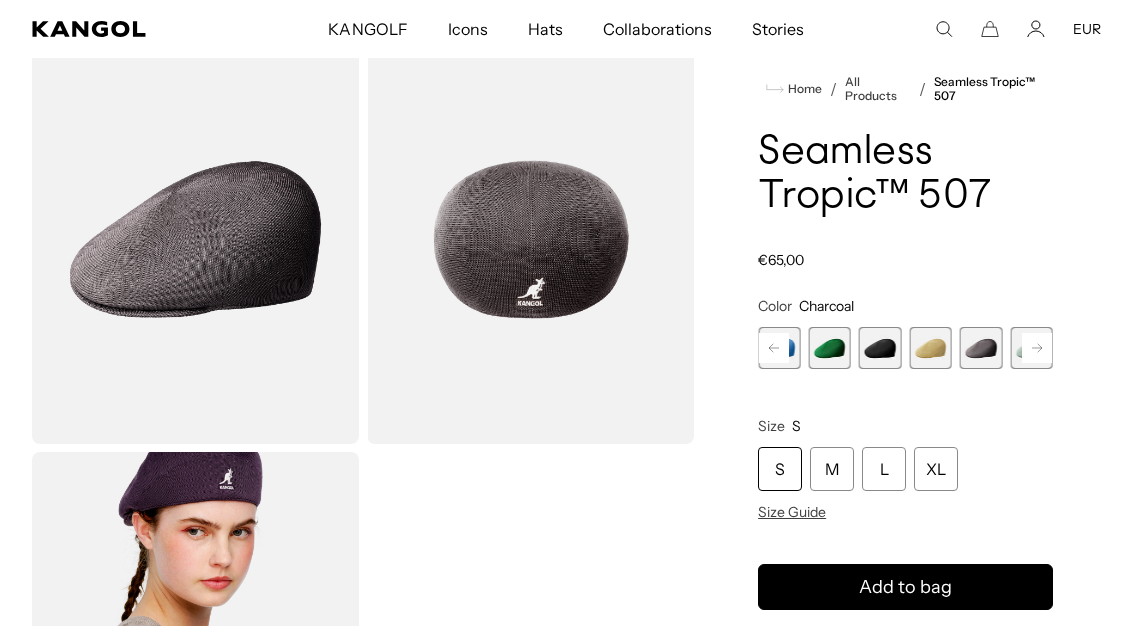 scroll, scrollTop: 0, scrollLeft: 0, axis: both 